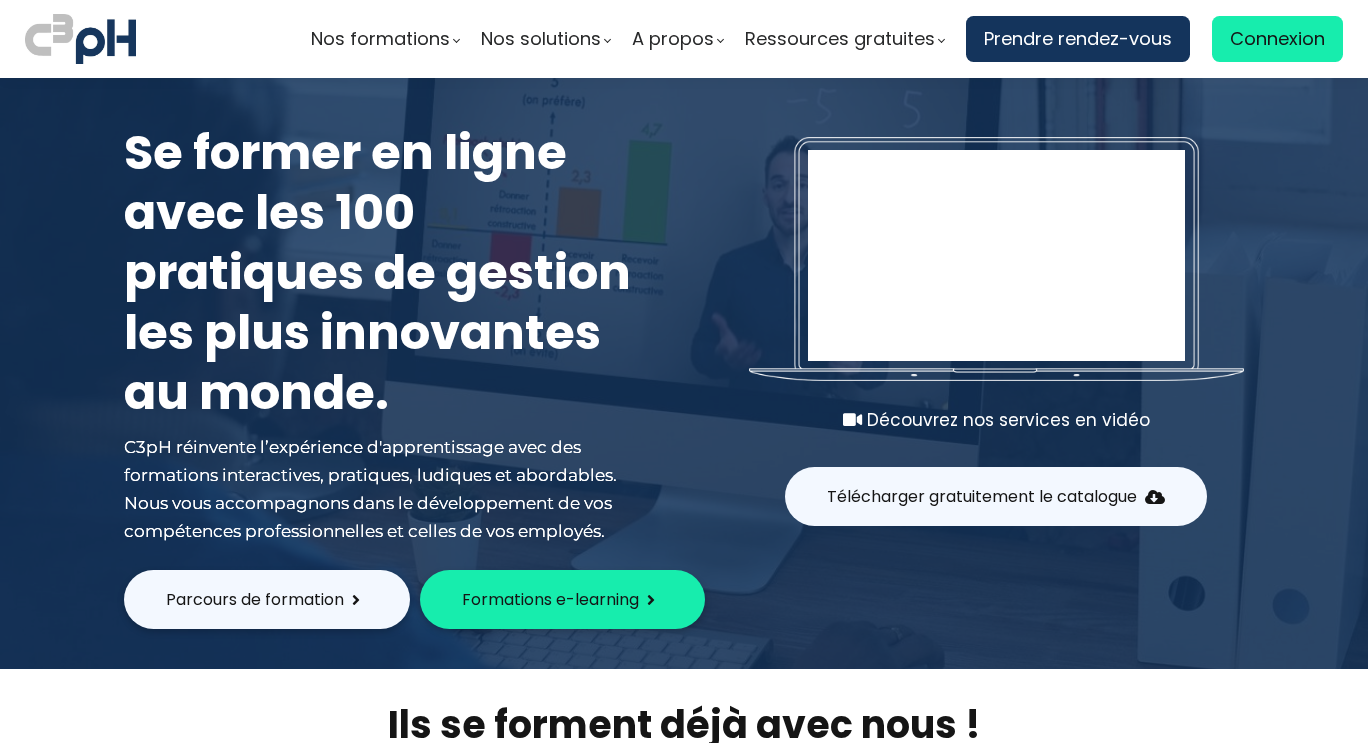 scroll, scrollTop: 0, scrollLeft: 0, axis: both 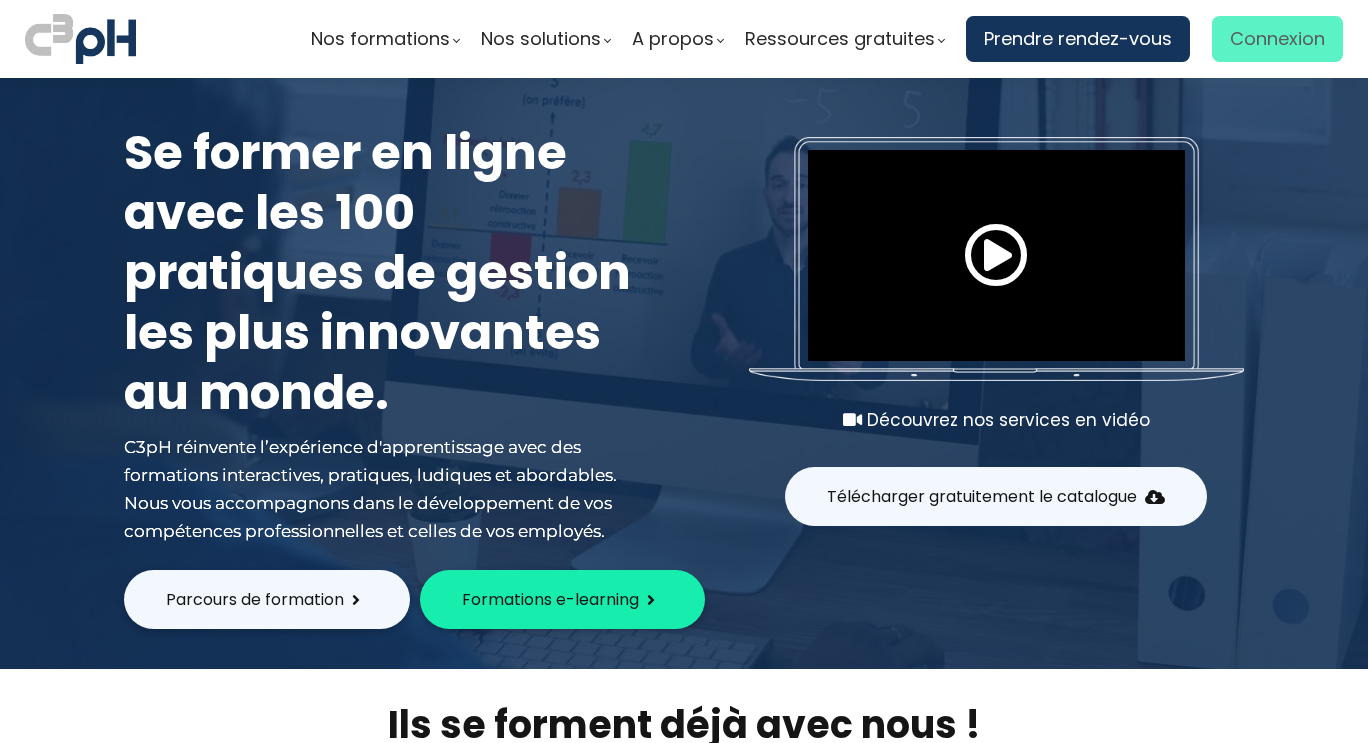 click on "Connexion" at bounding box center [1277, 39] 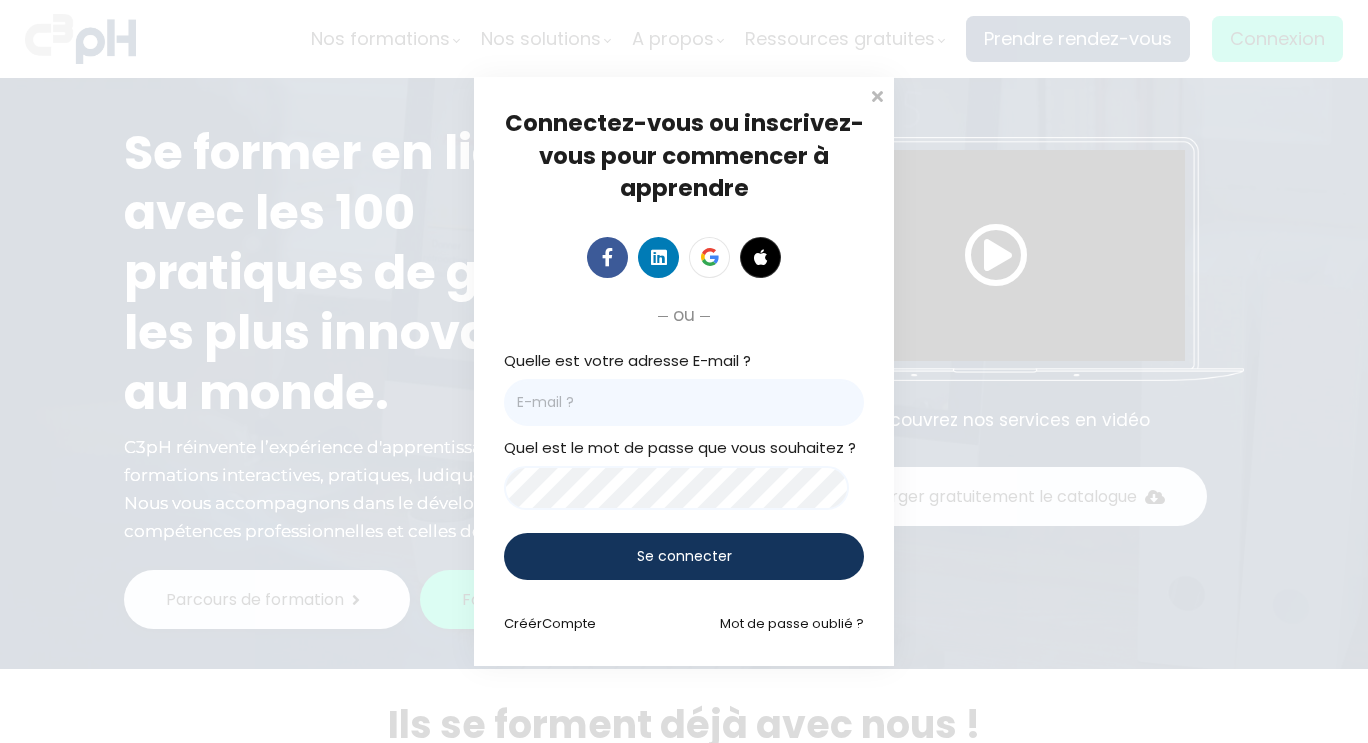 click at bounding box center (684, 402) 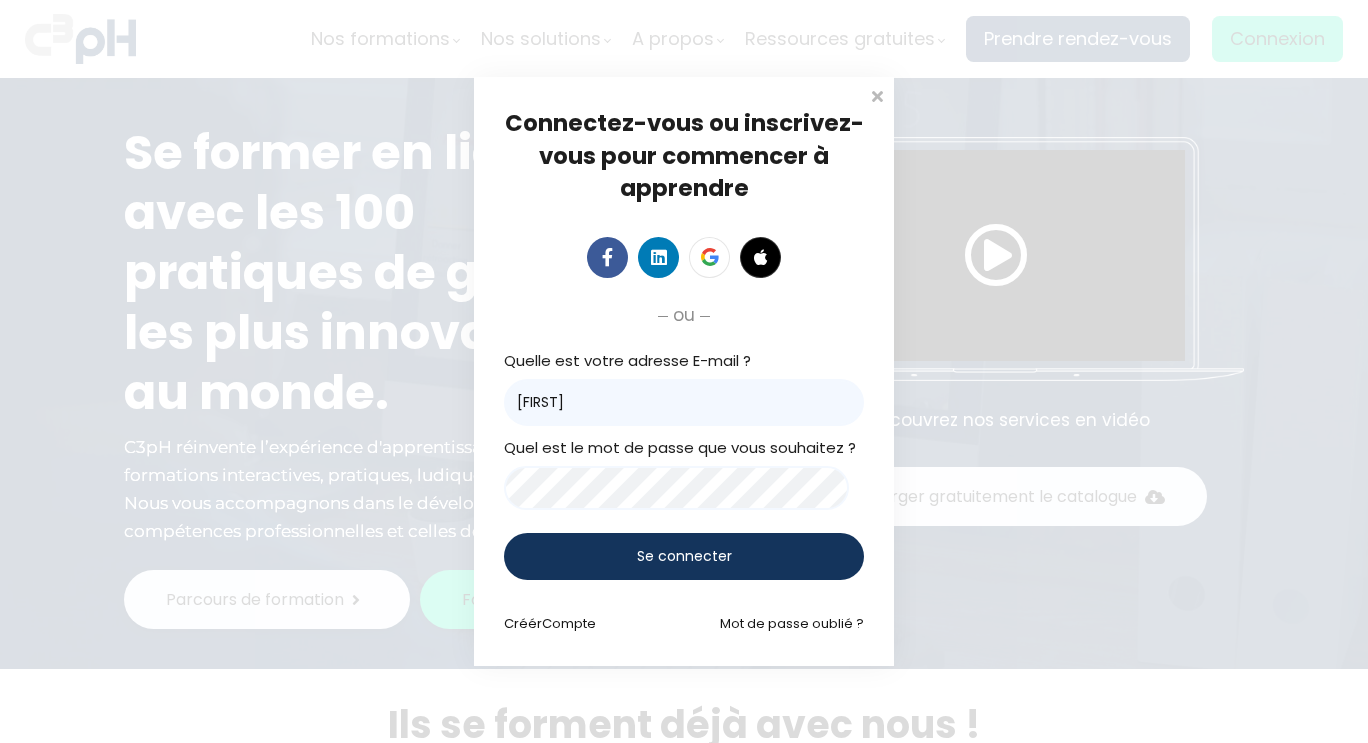 click on "kamelia" at bounding box center [684, 402] 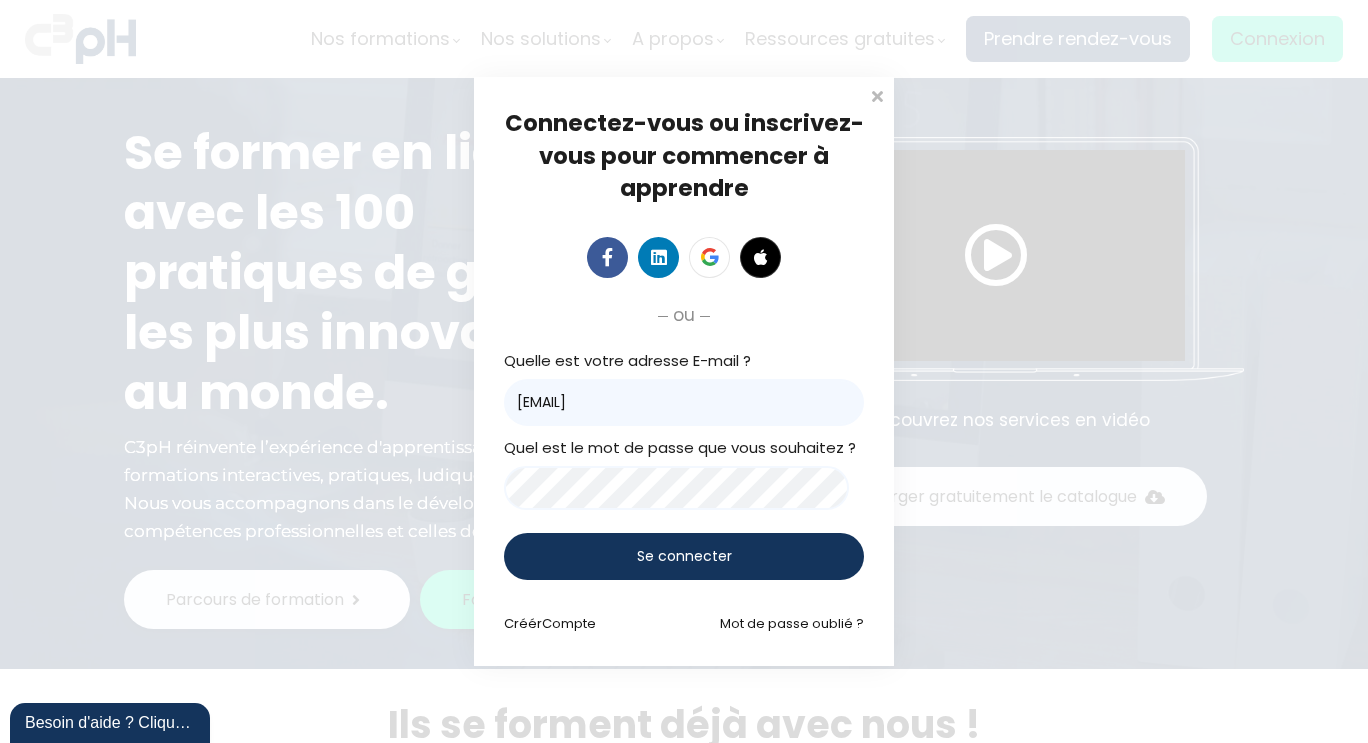 type on "kamelia@c3ph.com" 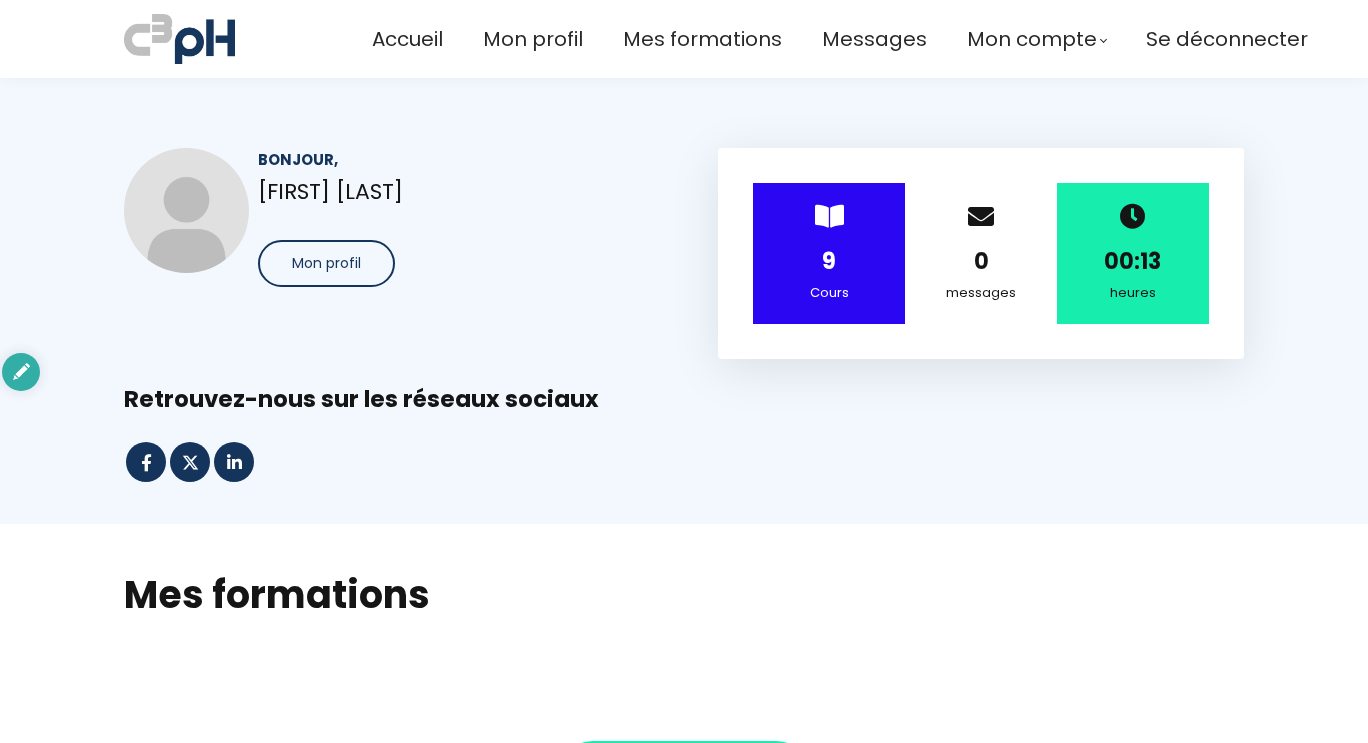 scroll, scrollTop: 0, scrollLeft: 0, axis: both 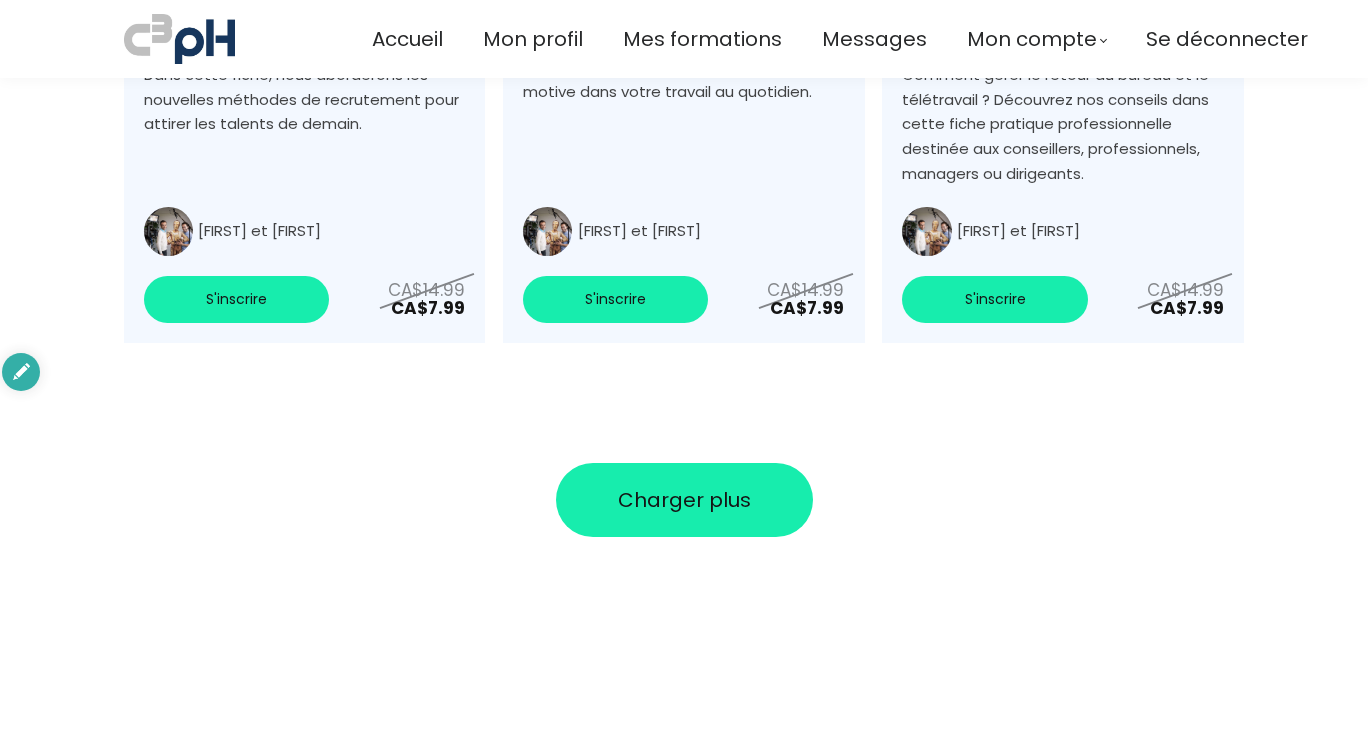 click on "Charger plus" at bounding box center (684, 500) 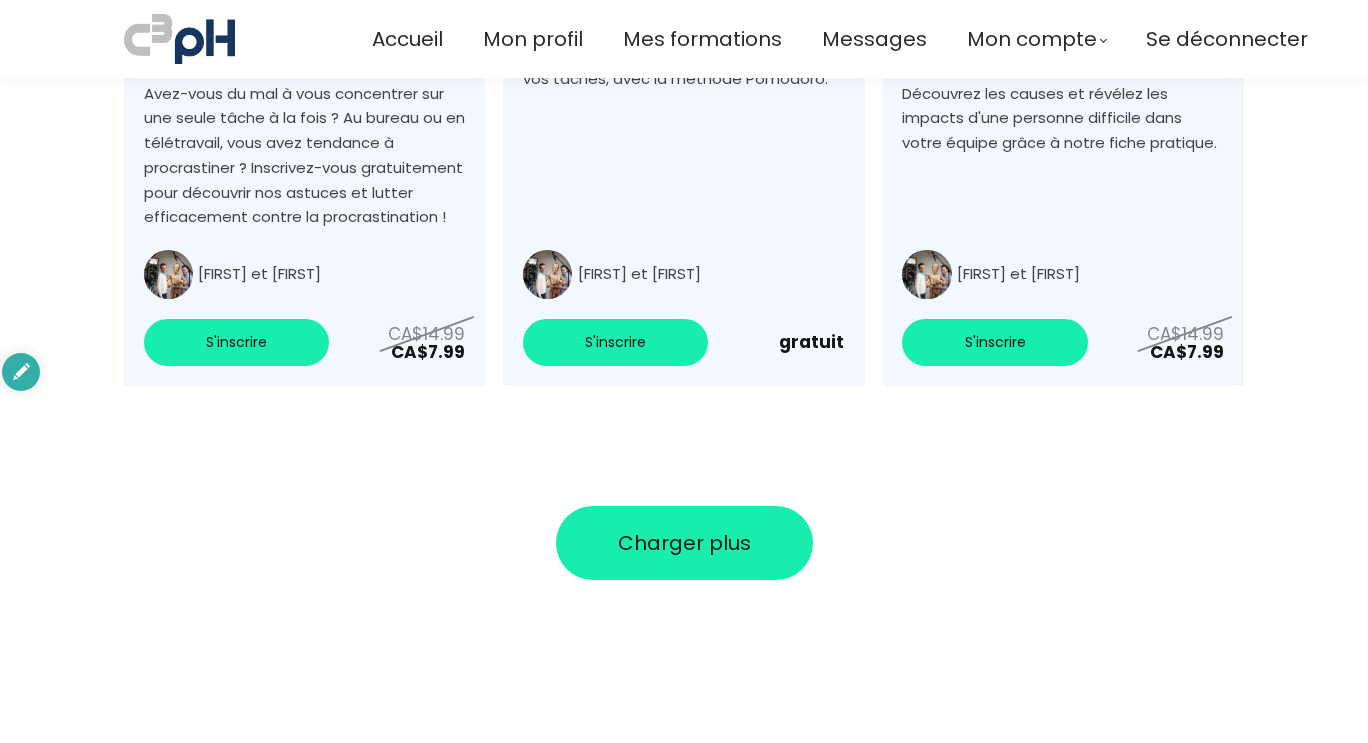 scroll, scrollTop: 9544, scrollLeft: 0, axis: vertical 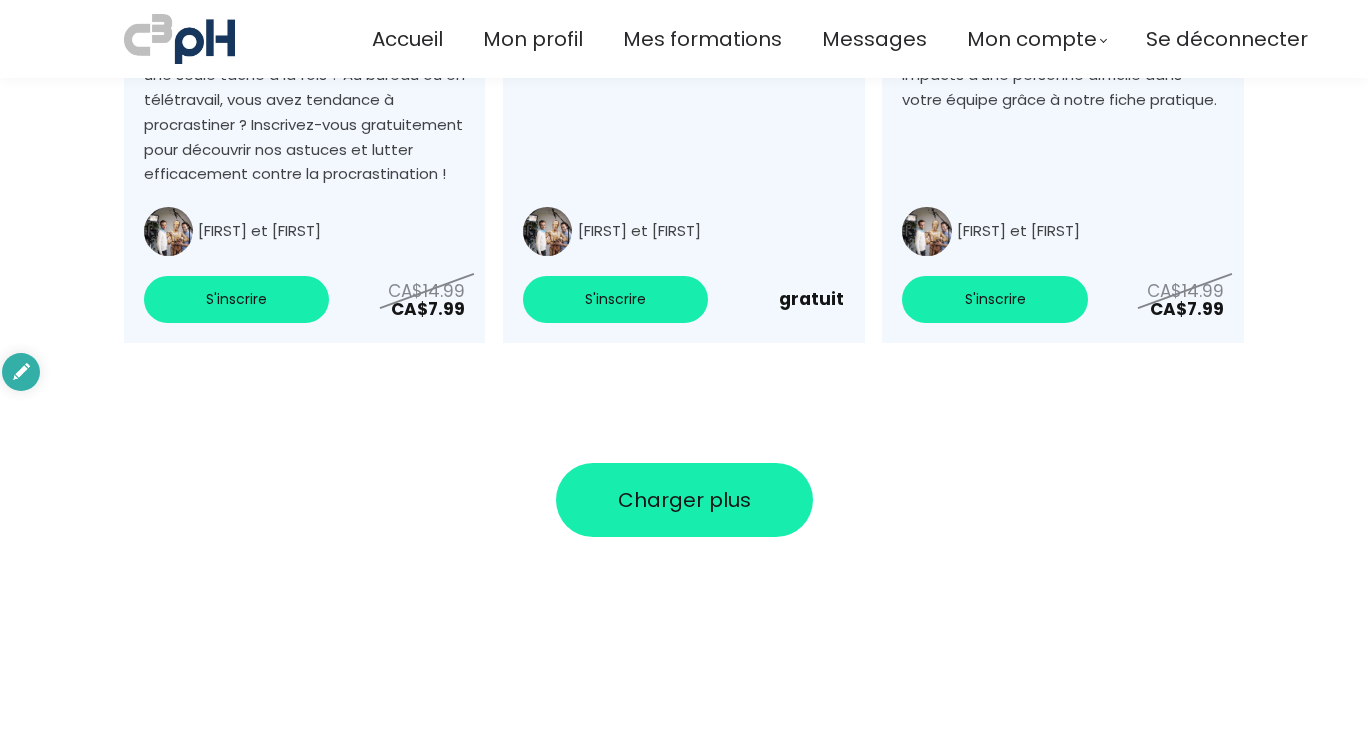 click on "Charger plus" at bounding box center (684, 500) 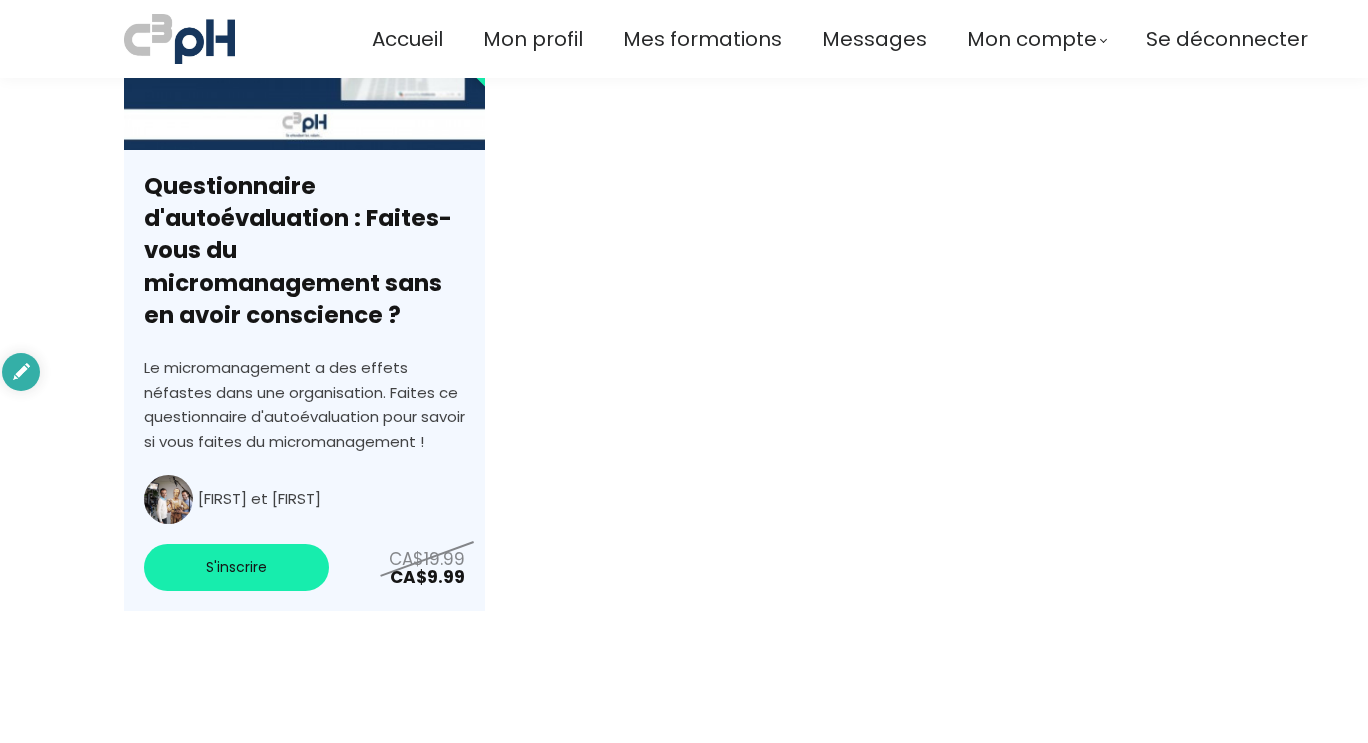 scroll, scrollTop: 10767, scrollLeft: 0, axis: vertical 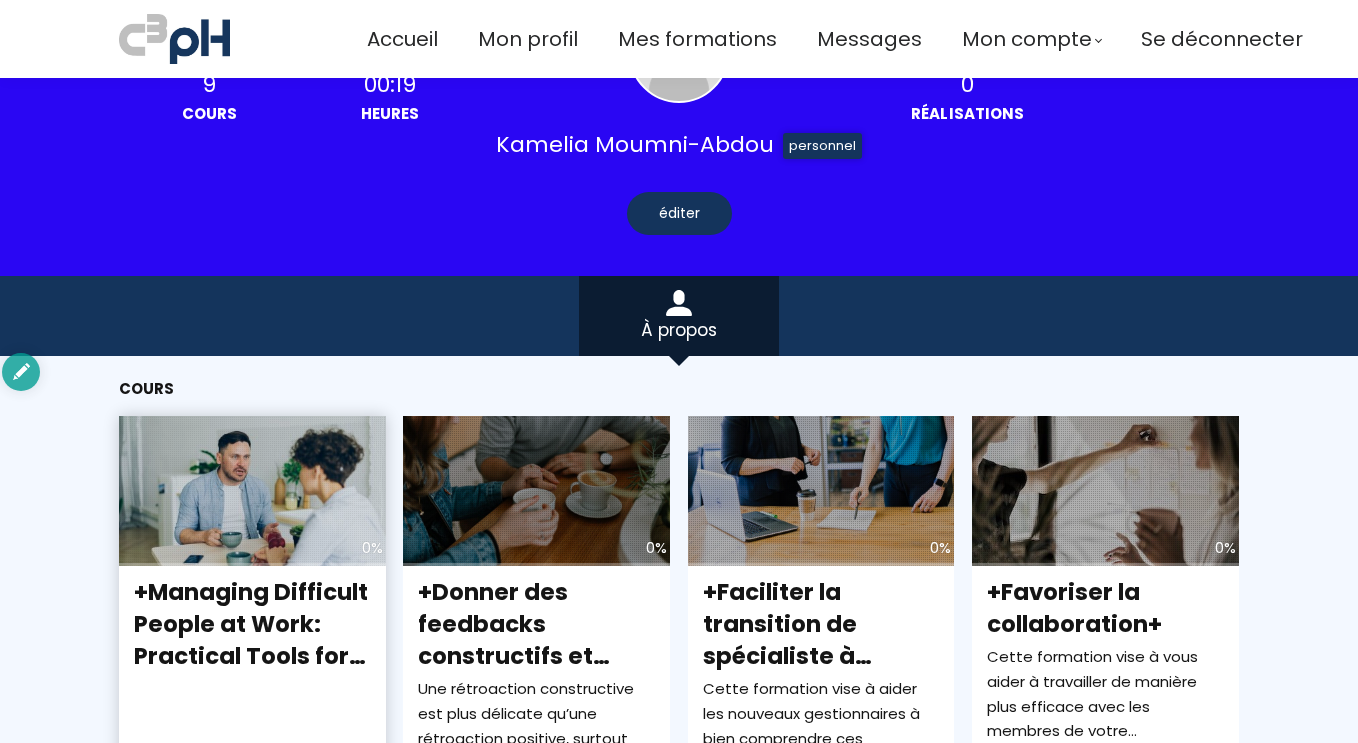click on "0%" at bounding box center [252, 1272] 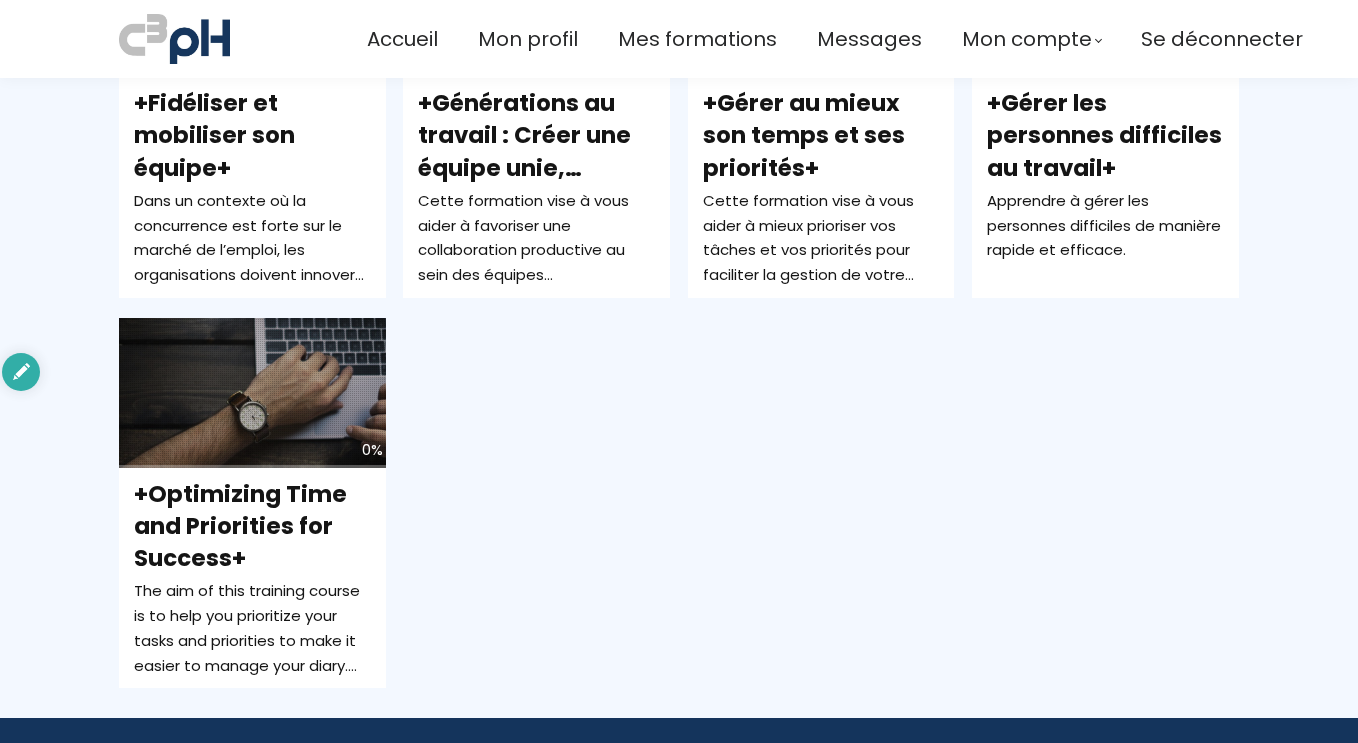 scroll, scrollTop: 980, scrollLeft: 0, axis: vertical 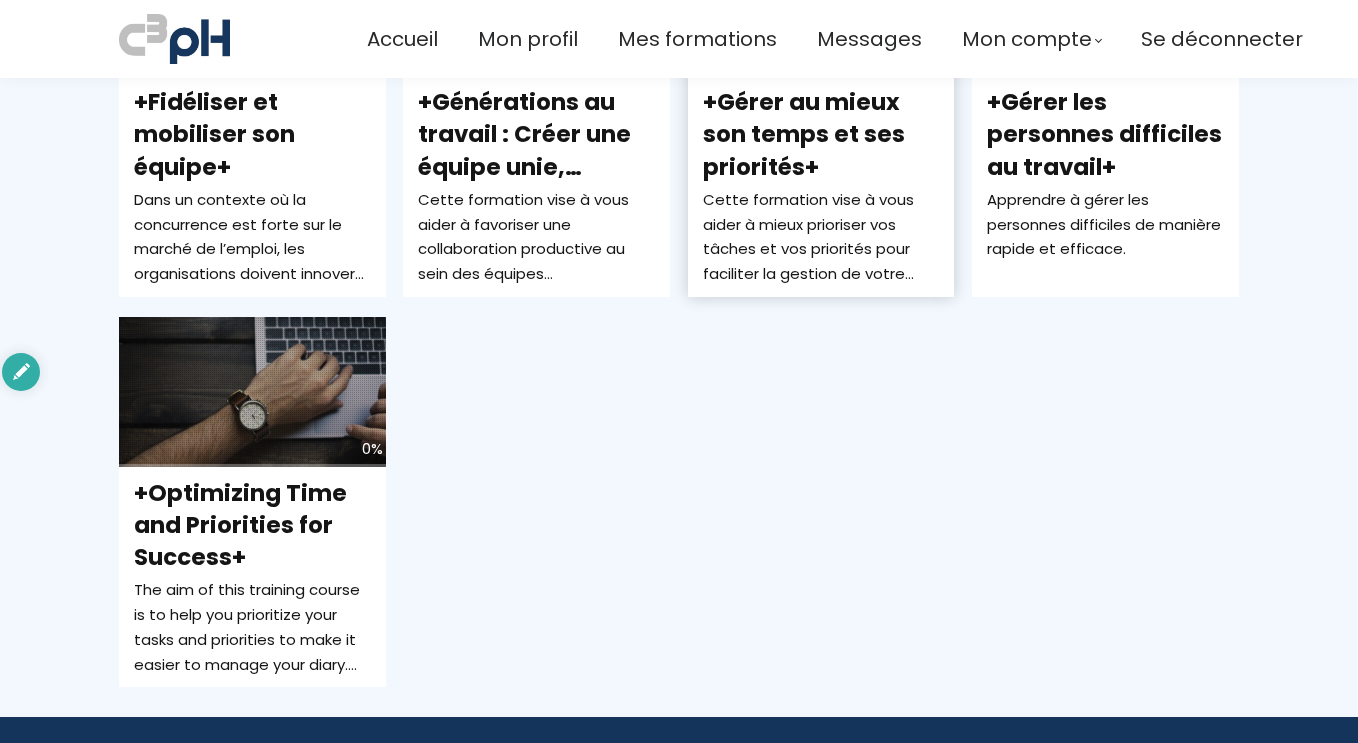 click on "+Gérer au mieux son temps et ses priorités+" at bounding box center (804, 134) 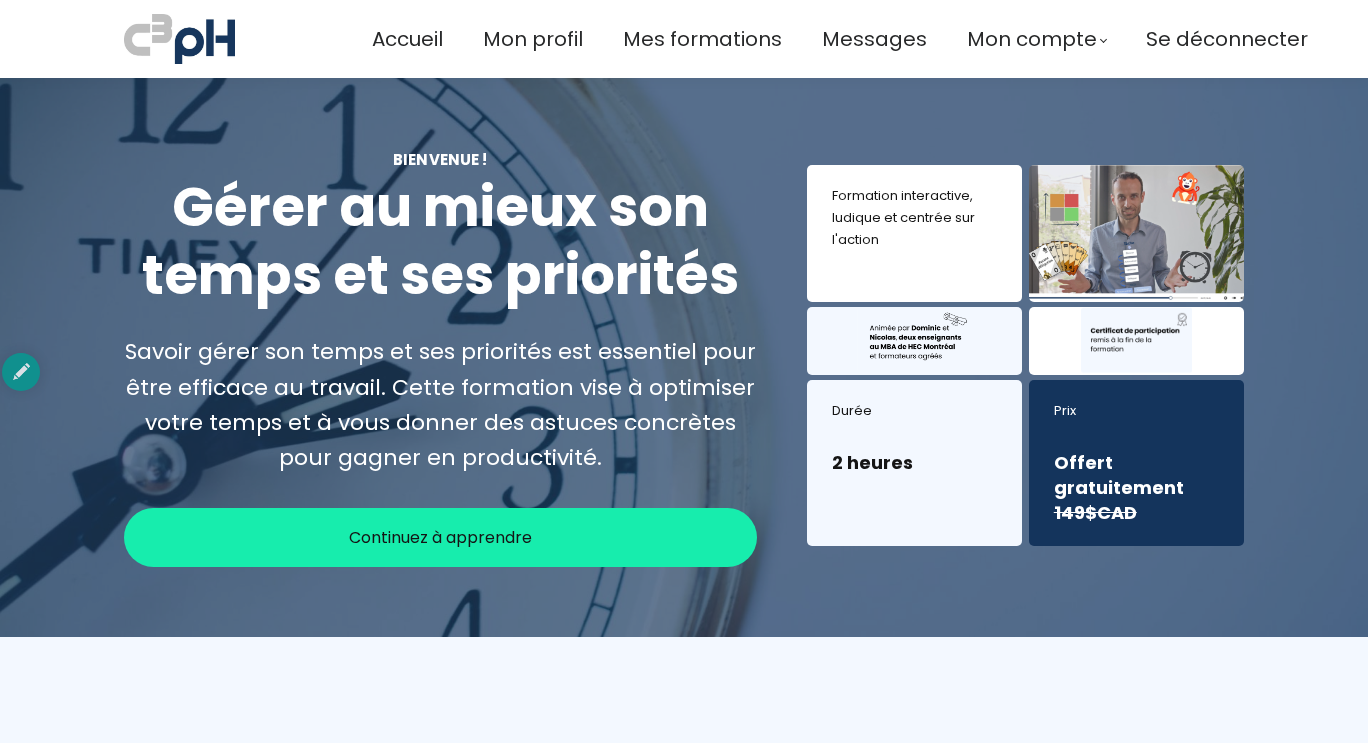 scroll, scrollTop: 0, scrollLeft: 0, axis: both 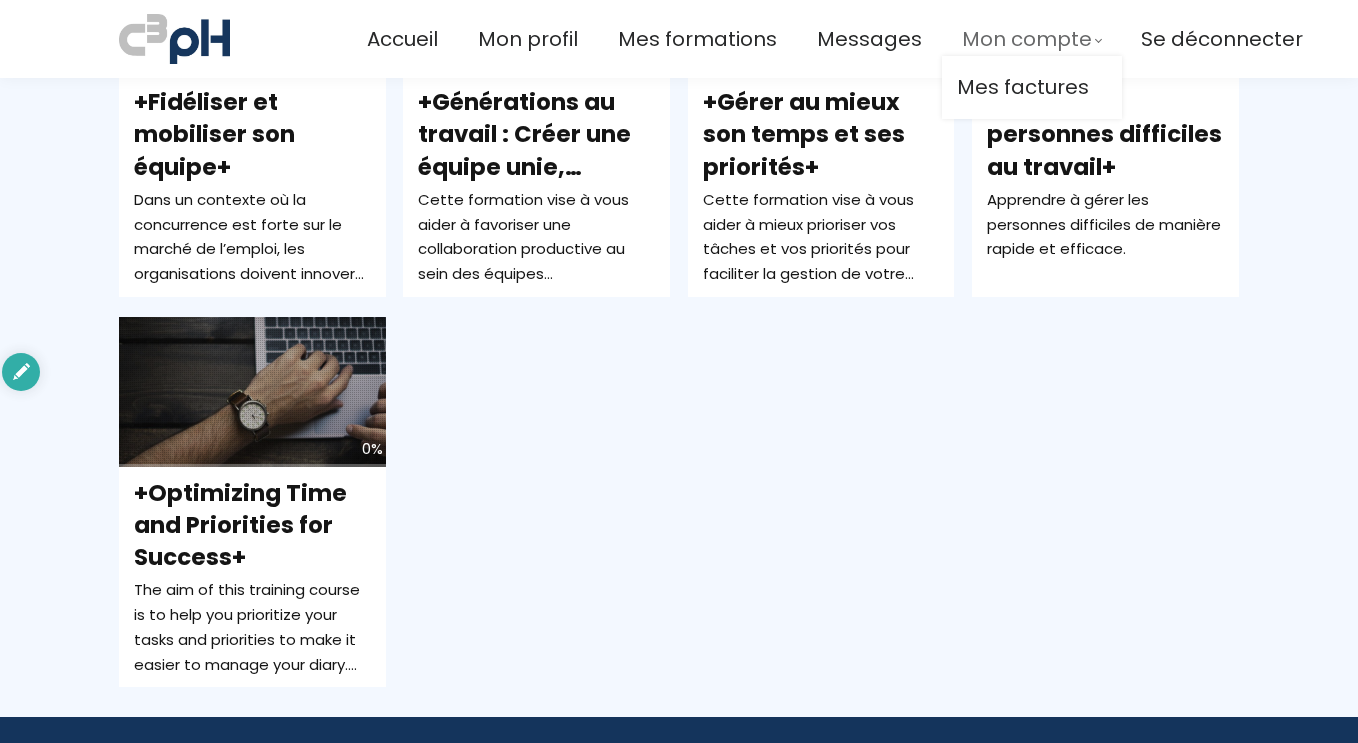 click on "Mon compte" at bounding box center [1027, 39] 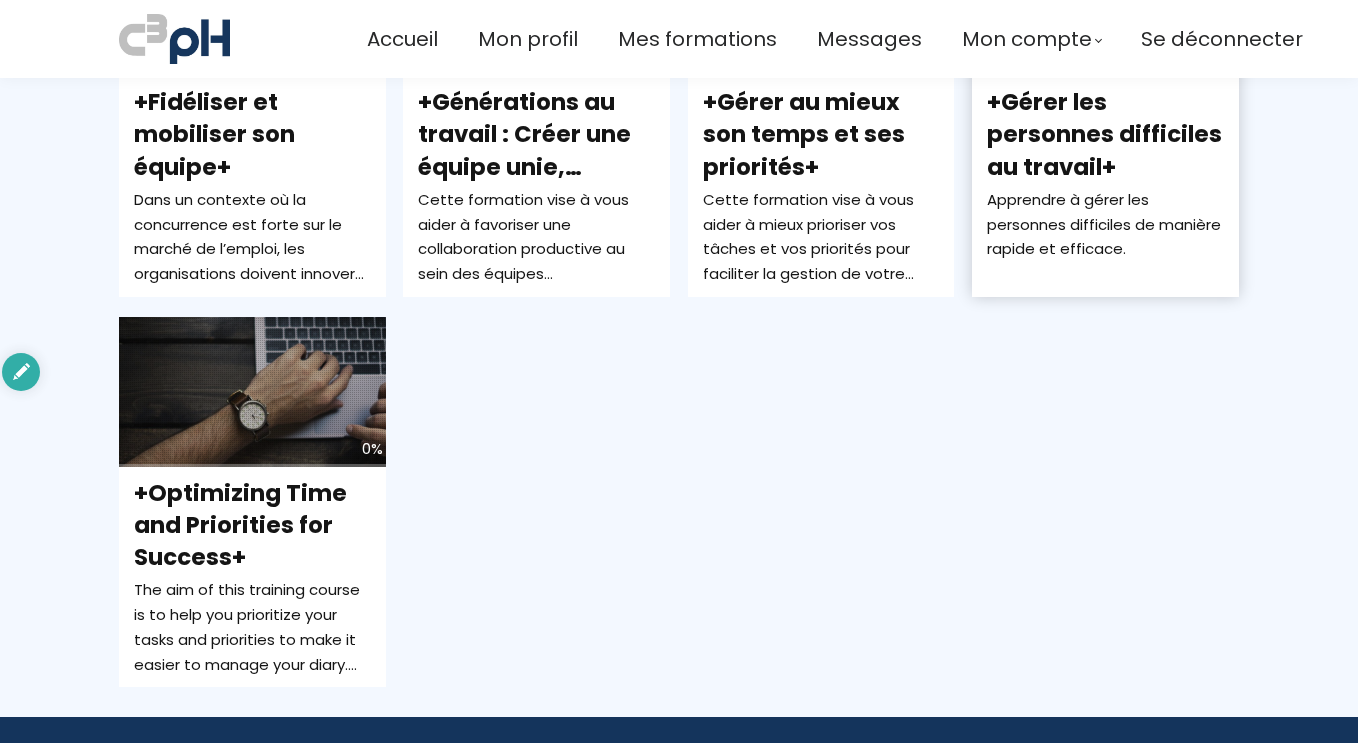 scroll, scrollTop: 0, scrollLeft: 0, axis: both 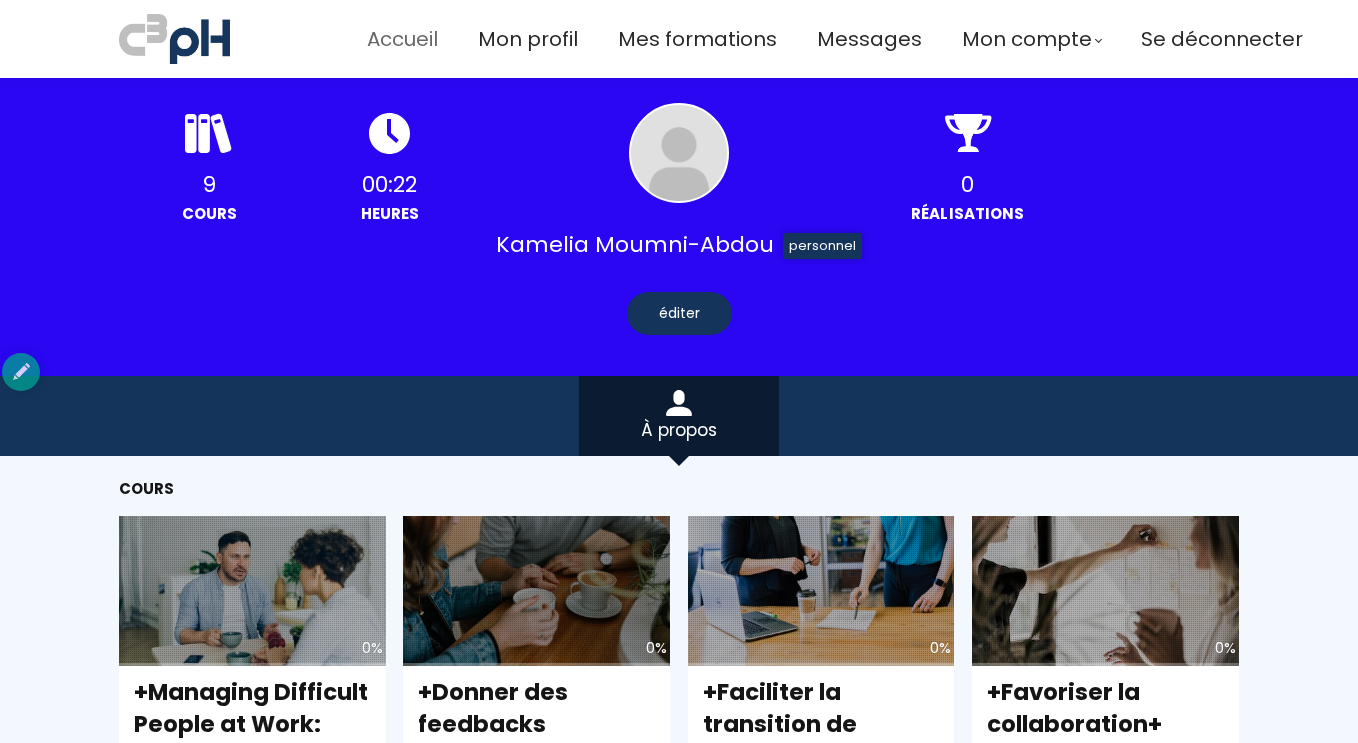 click on "Accueil" at bounding box center [402, 39] 